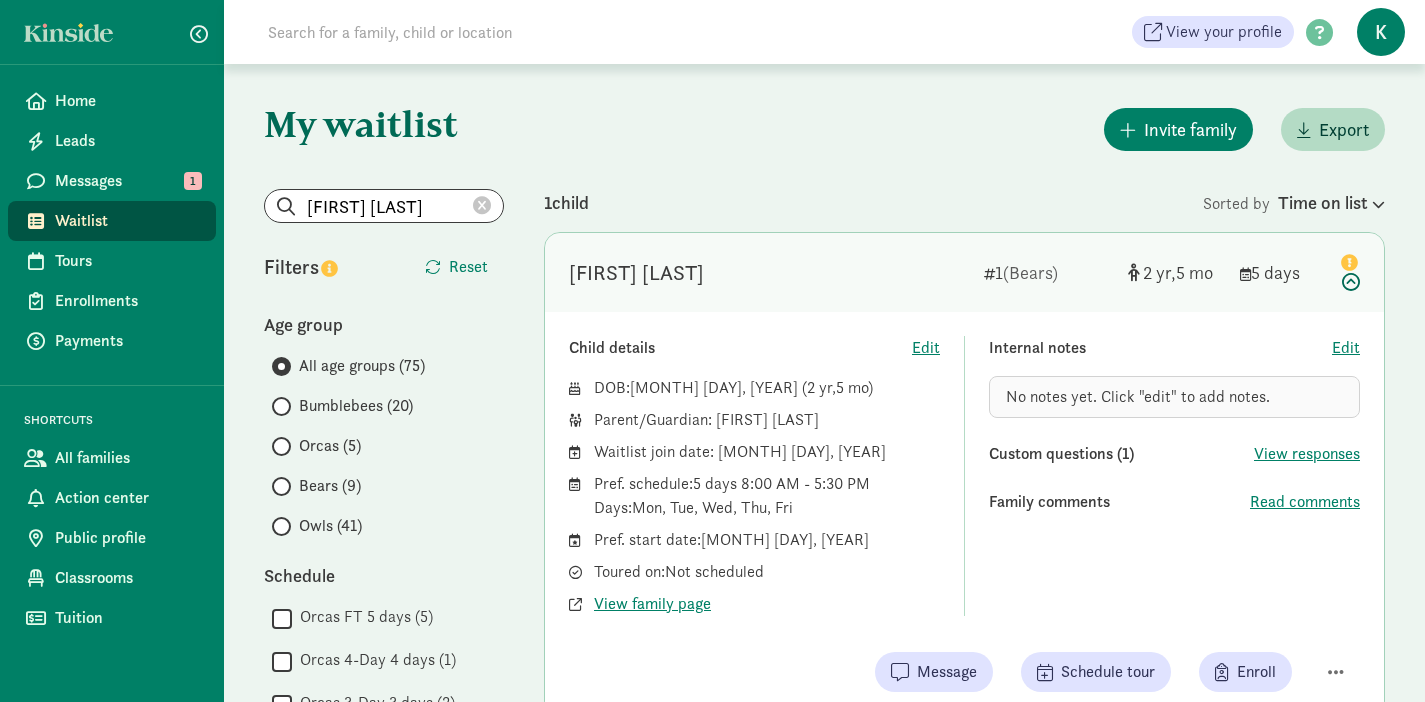 scroll, scrollTop: 0, scrollLeft: 0, axis: both 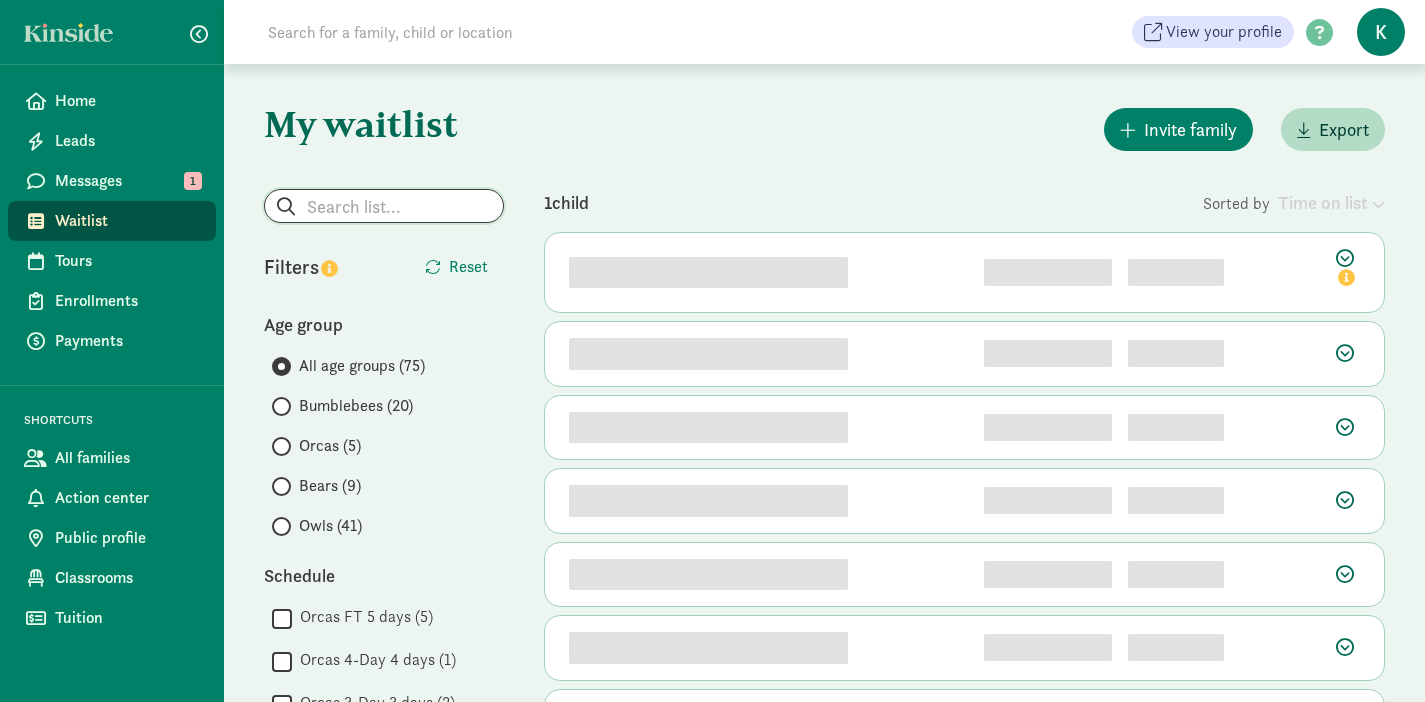 click 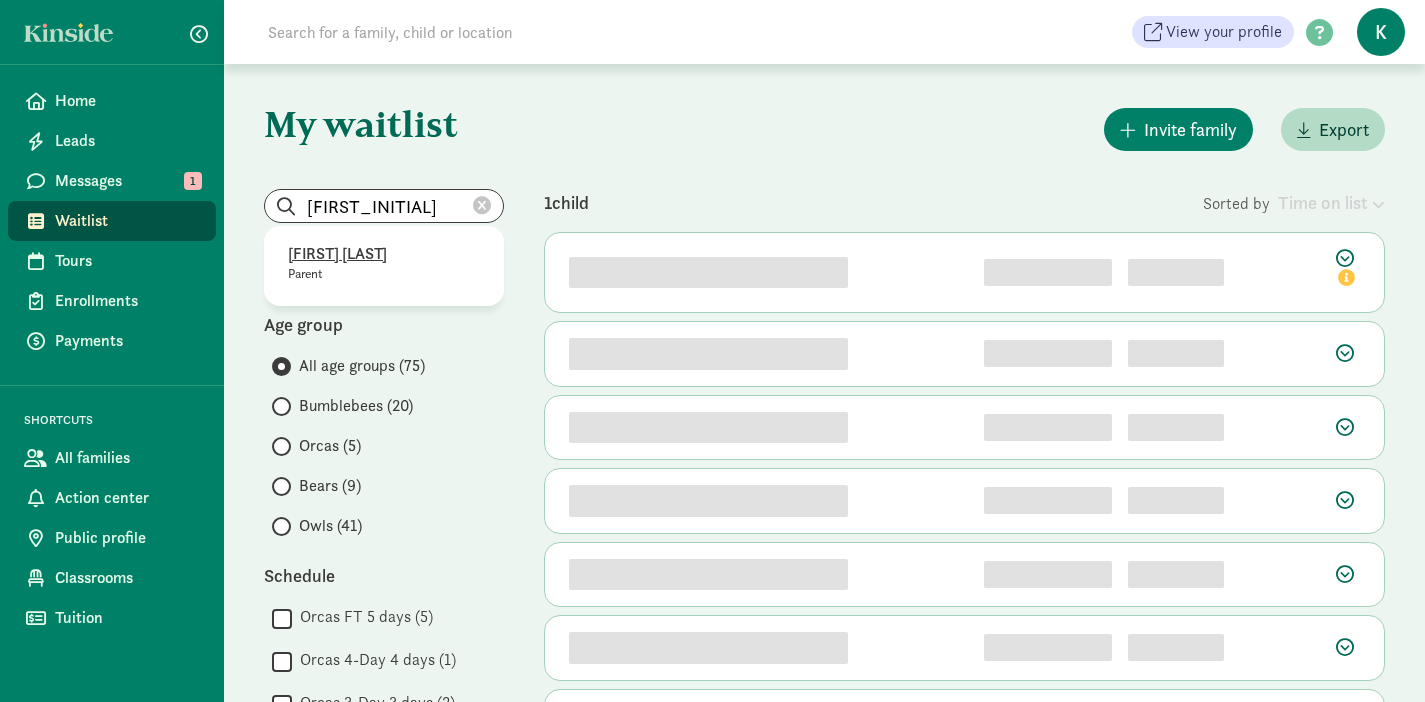 click on "Janine Nolan" at bounding box center (384, 254) 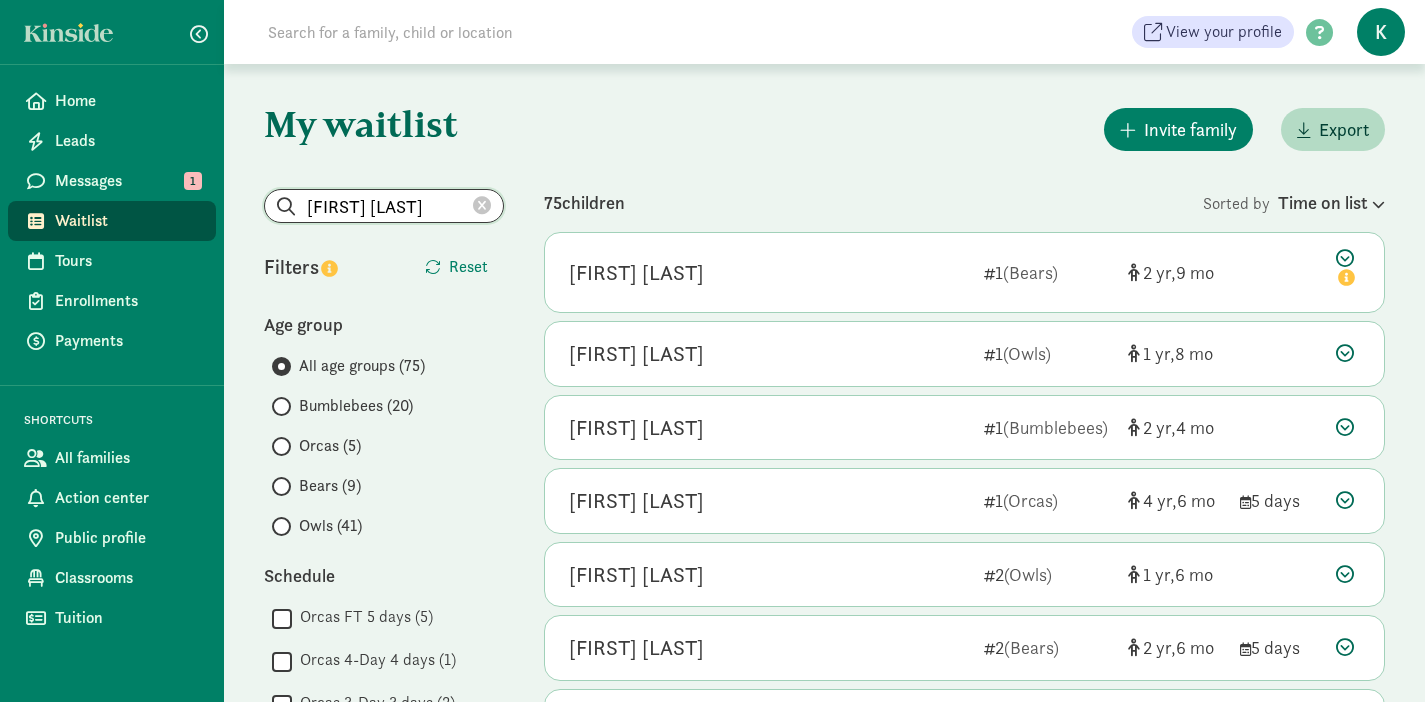 click on "Janine Nolan" 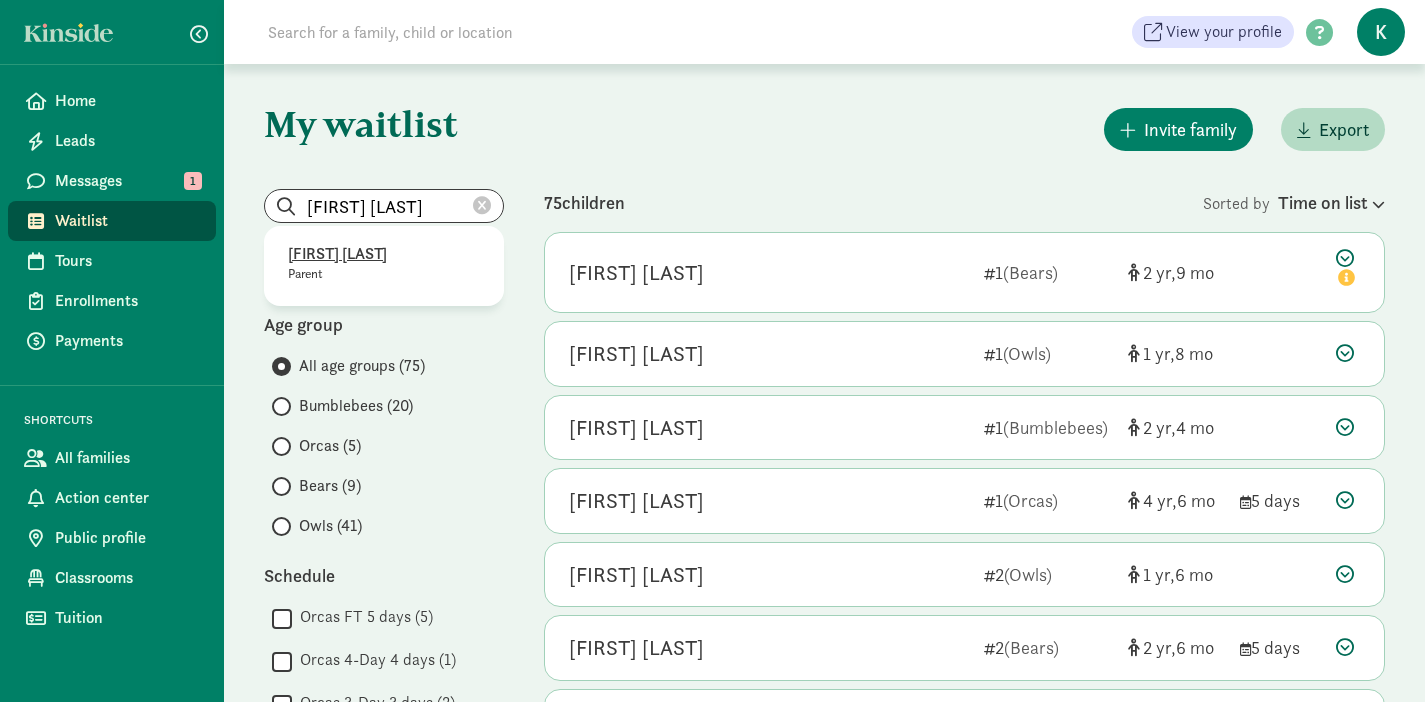 click on "Janine Nolan" at bounding box center [384, 254] 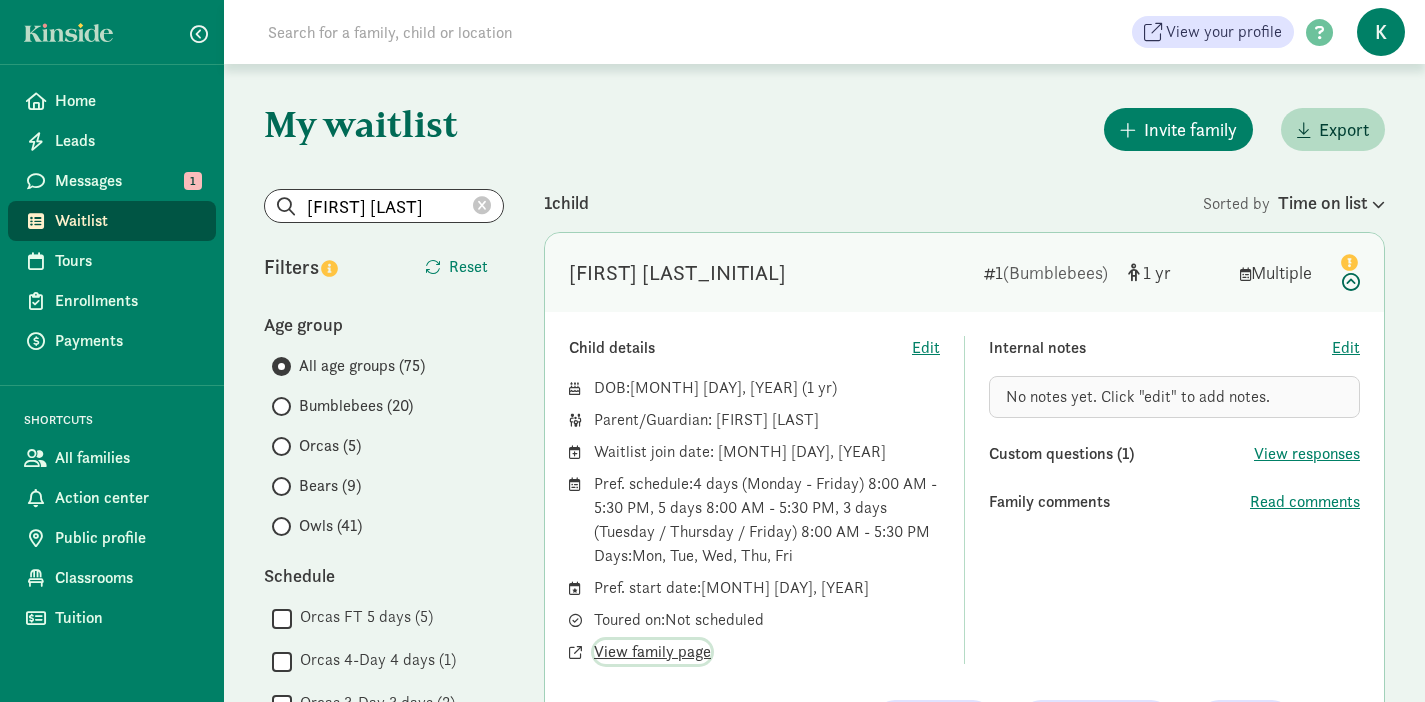 click on "View family page" at bounding box center (652, 652) 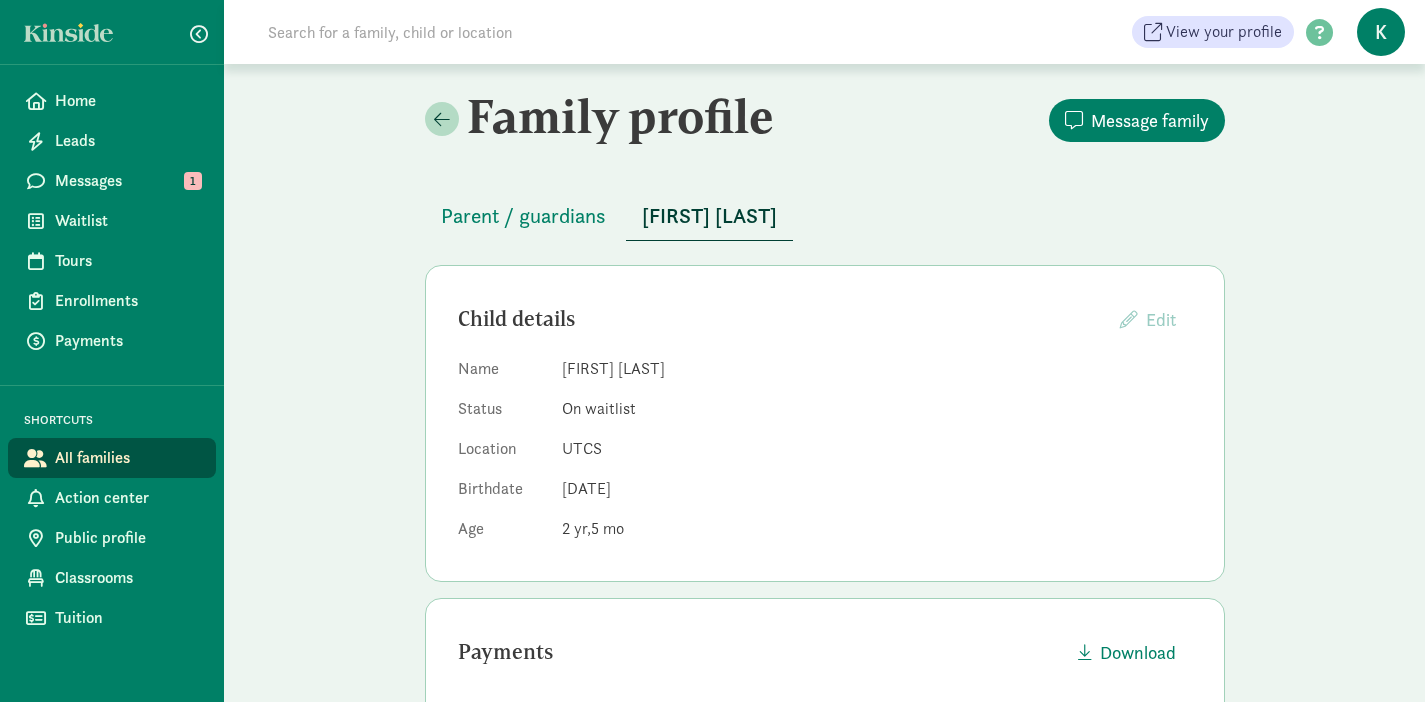 scroll, scrollTop: 0, scrollLeft: 0, axis: both 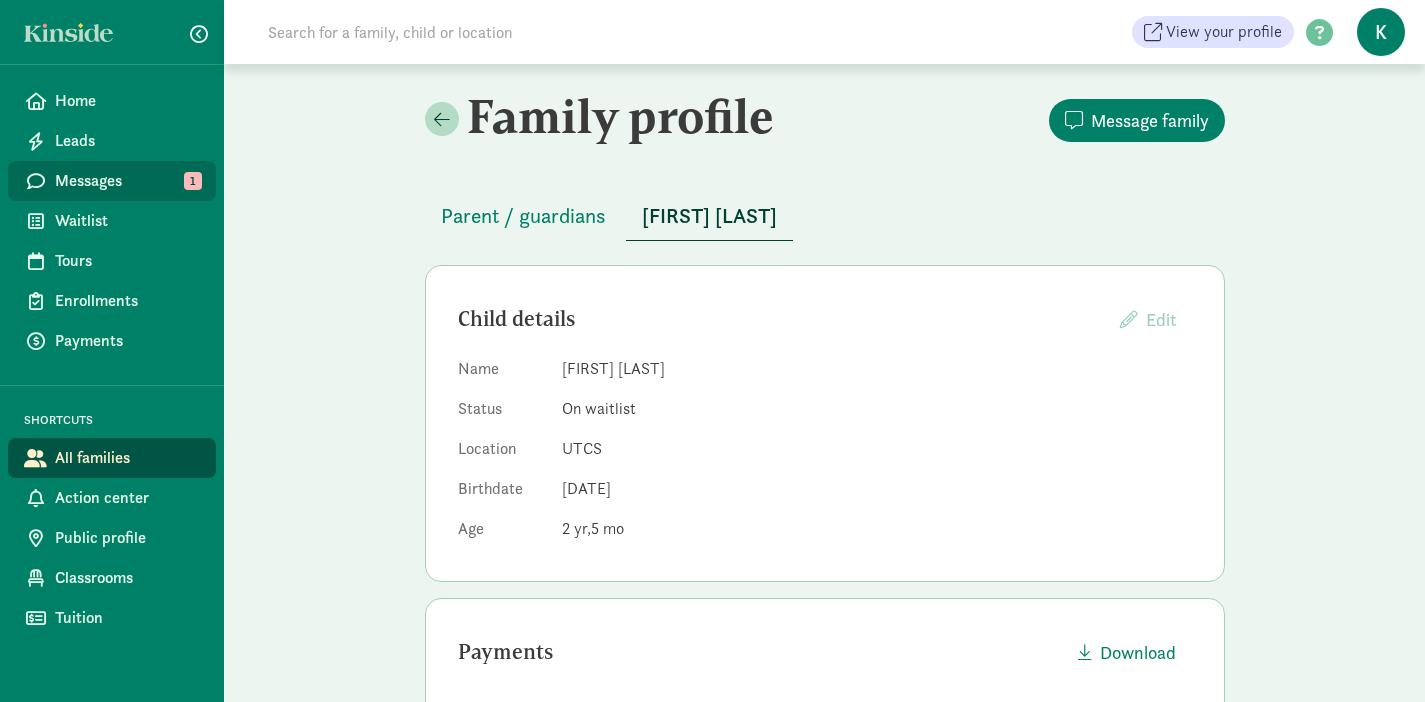 click on "Messages" at bounding box center [127, 181] 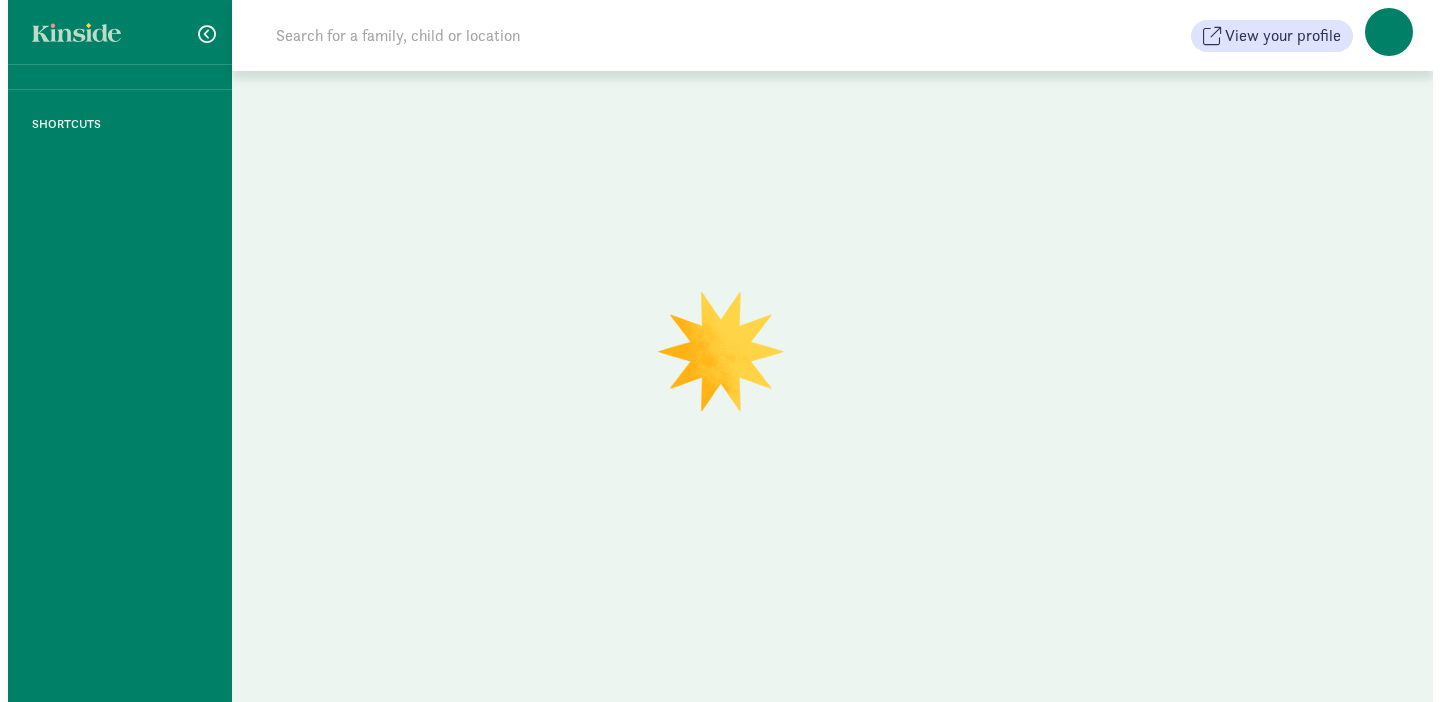 scroll, scrollTop: 0, scrollLeft: 0, axis: both 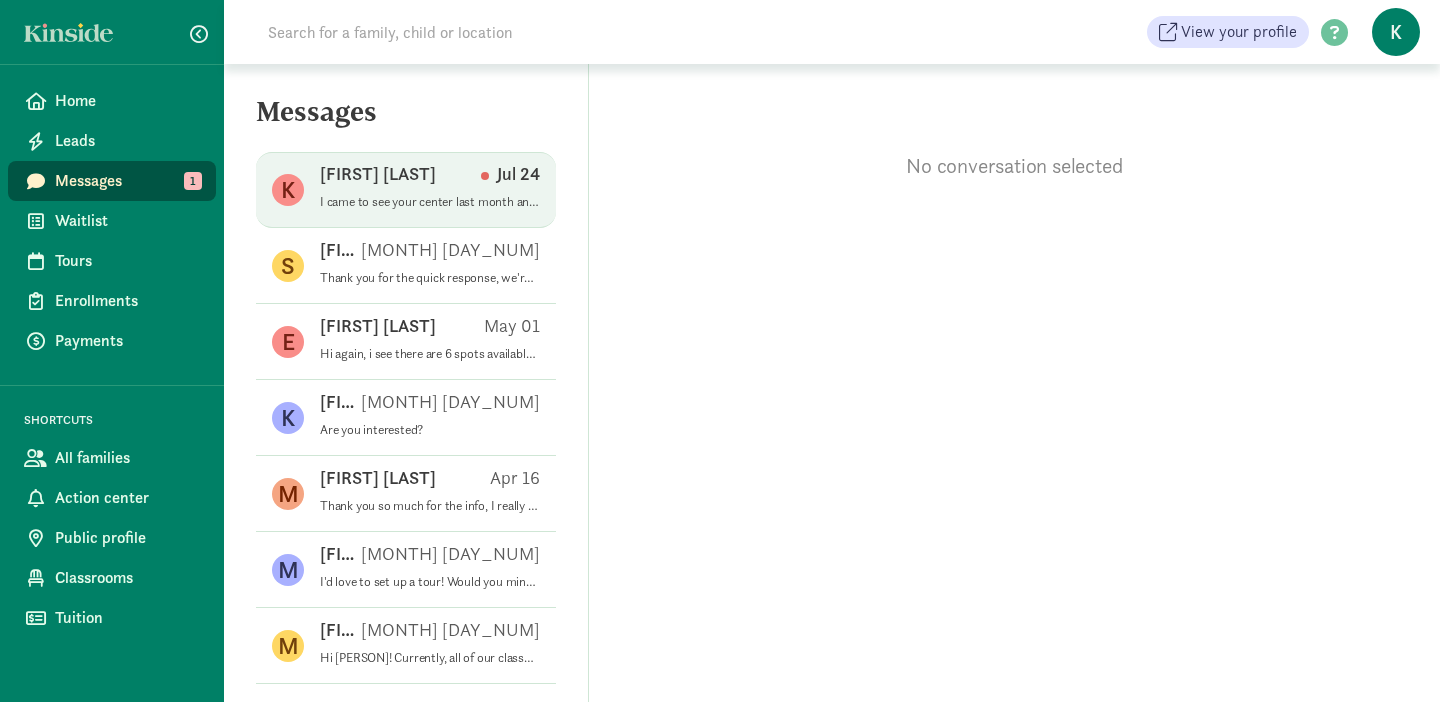 click on "[FIRST] [LAST]    [MONTH] [DAY_NUM]" at bounding box center (430, 178) 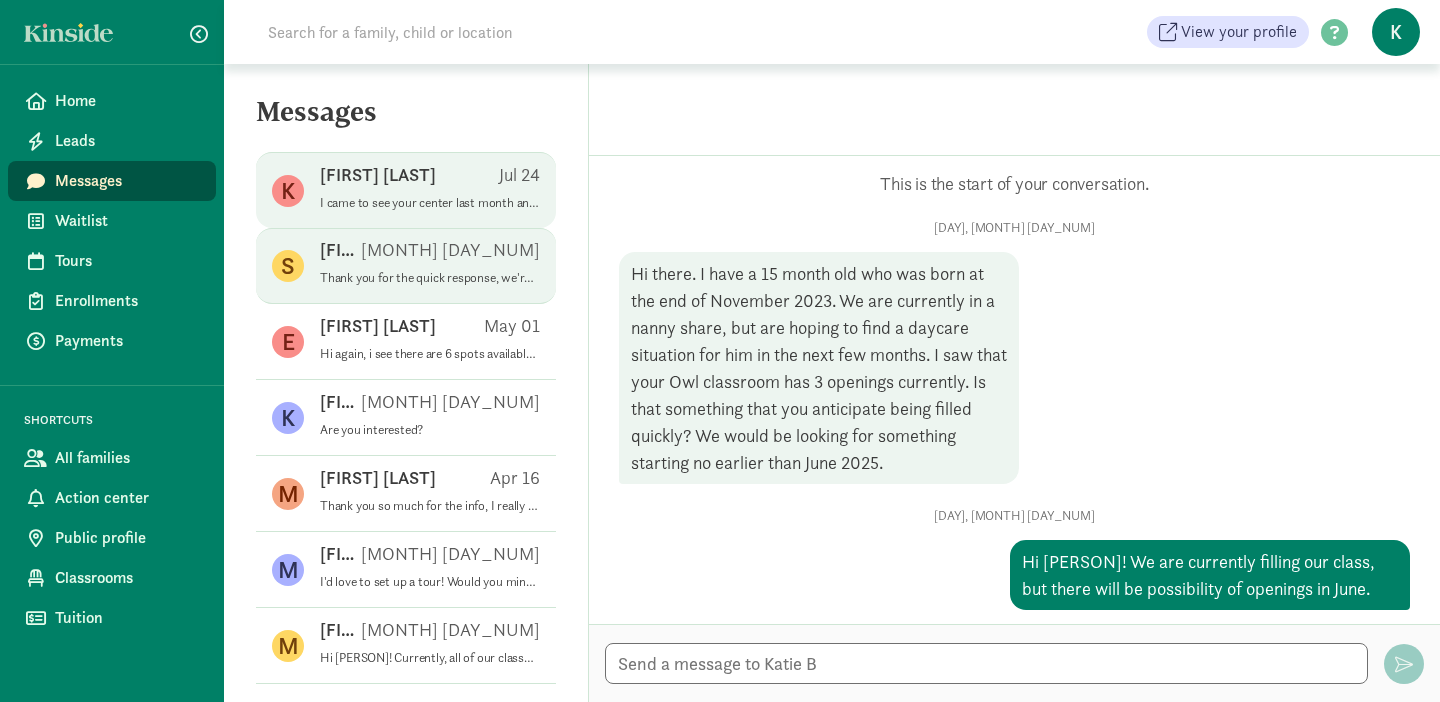 scroll, scrollTop: 664, scrollLeft: 0, axis: vertical 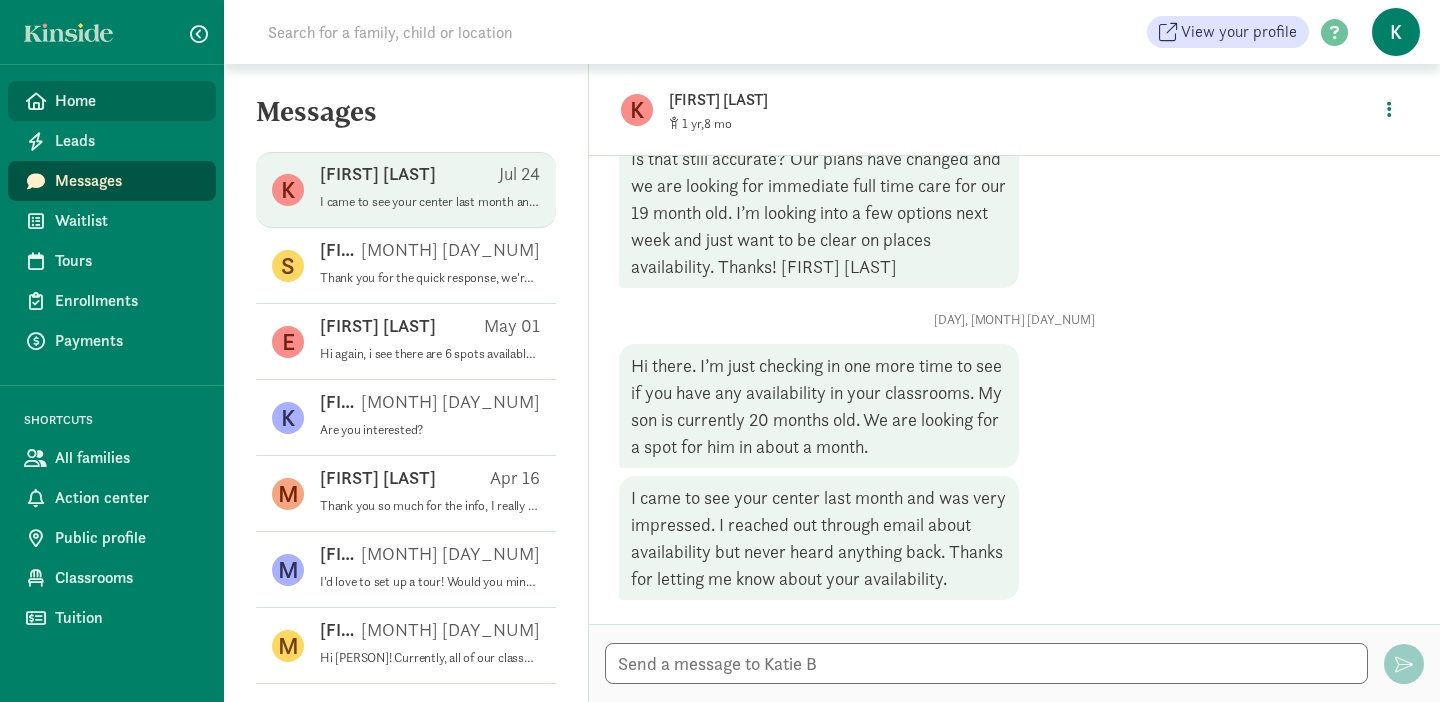 click on "Home" at bounding box center (127, 101) 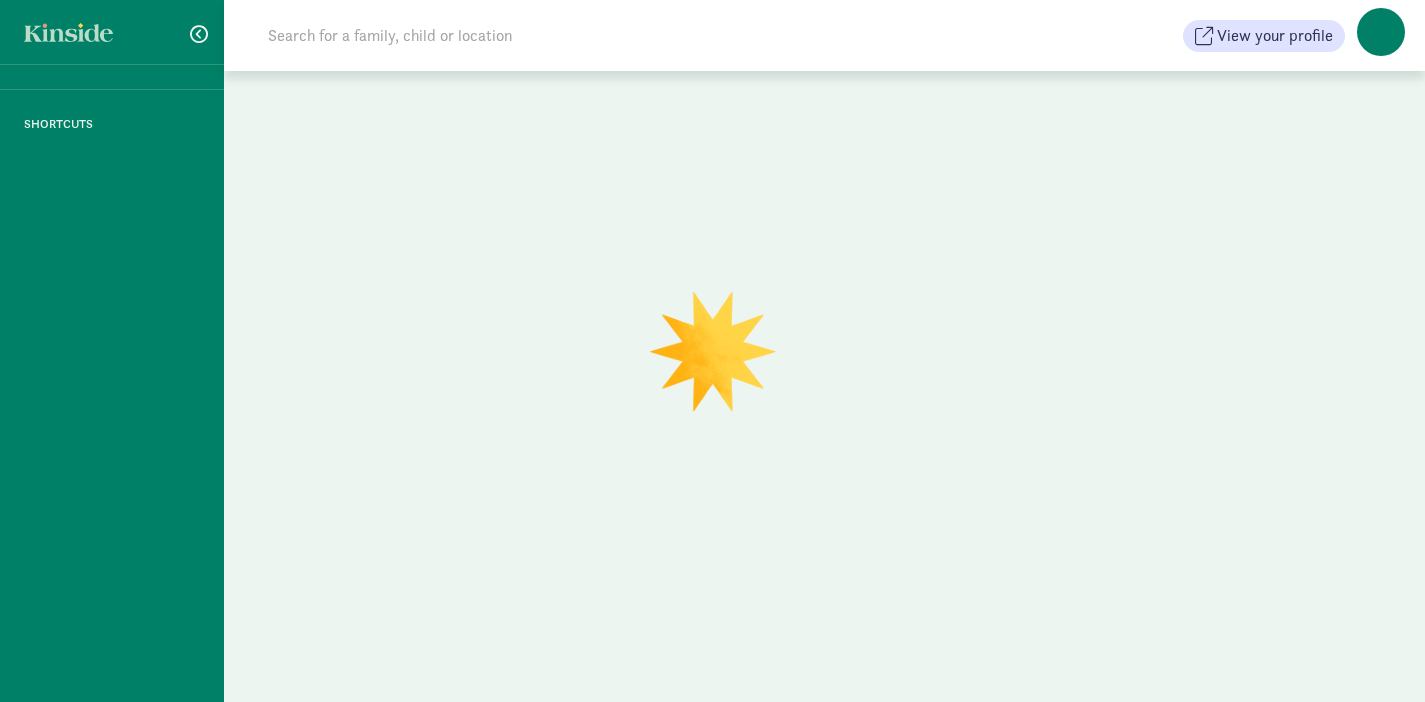 scroll, scrollTop: 0, scrollLeft: 0, axis: both 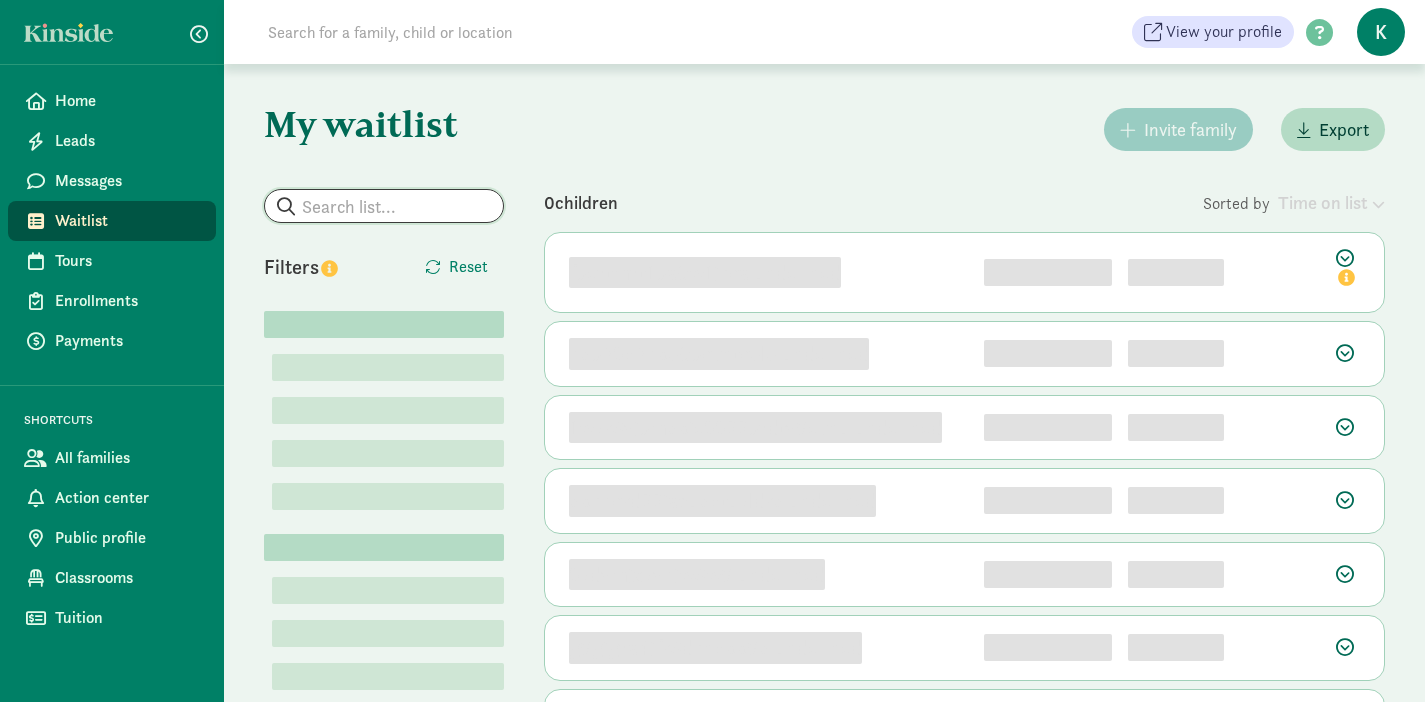 click 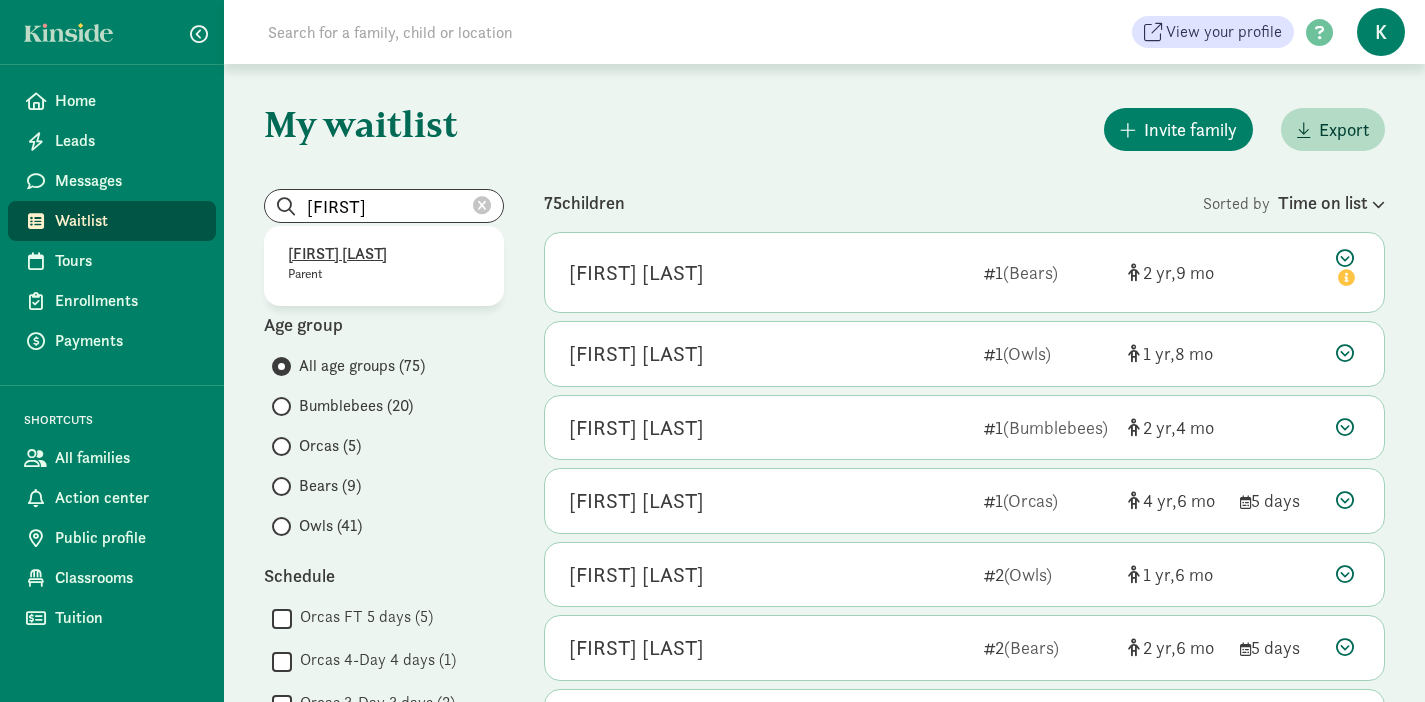 click on "[FIRST] [LAST]" at bounding box center [384, 254] 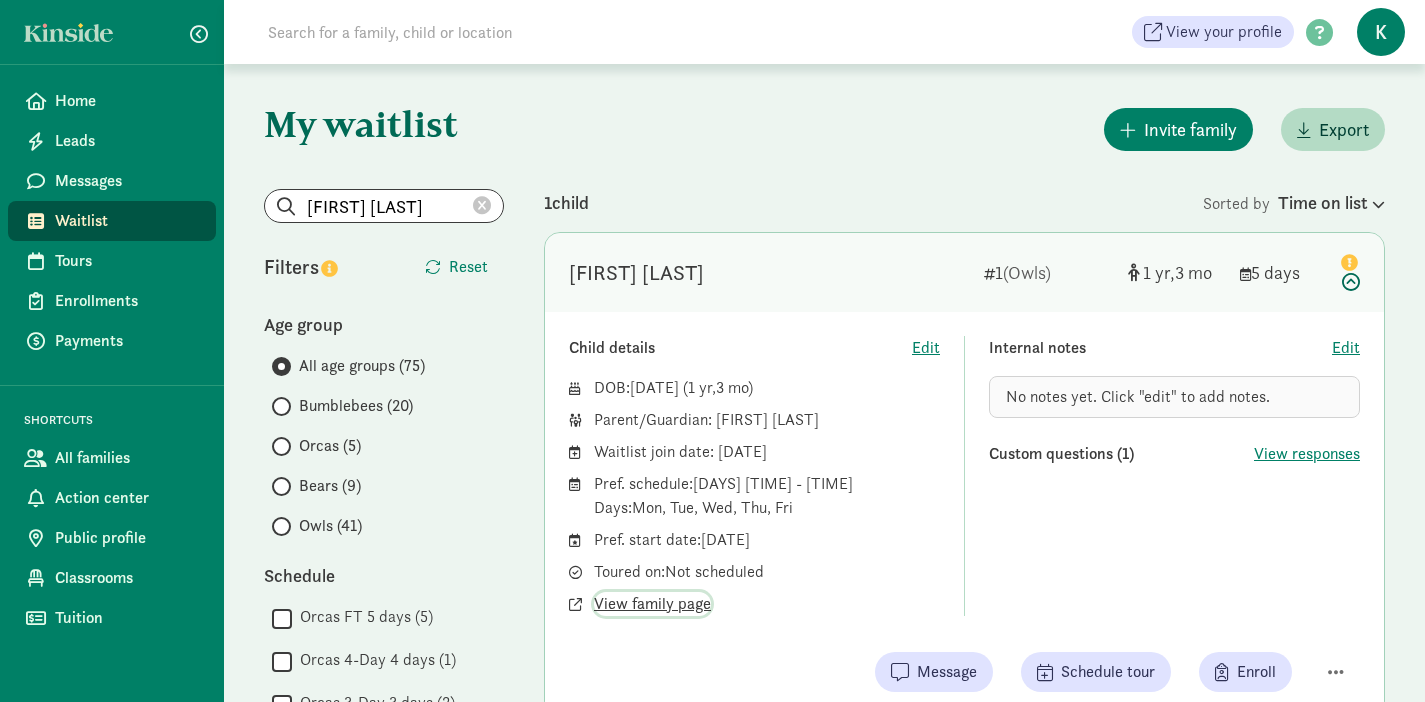 click on "View family page" at bounding box center (652, 604) 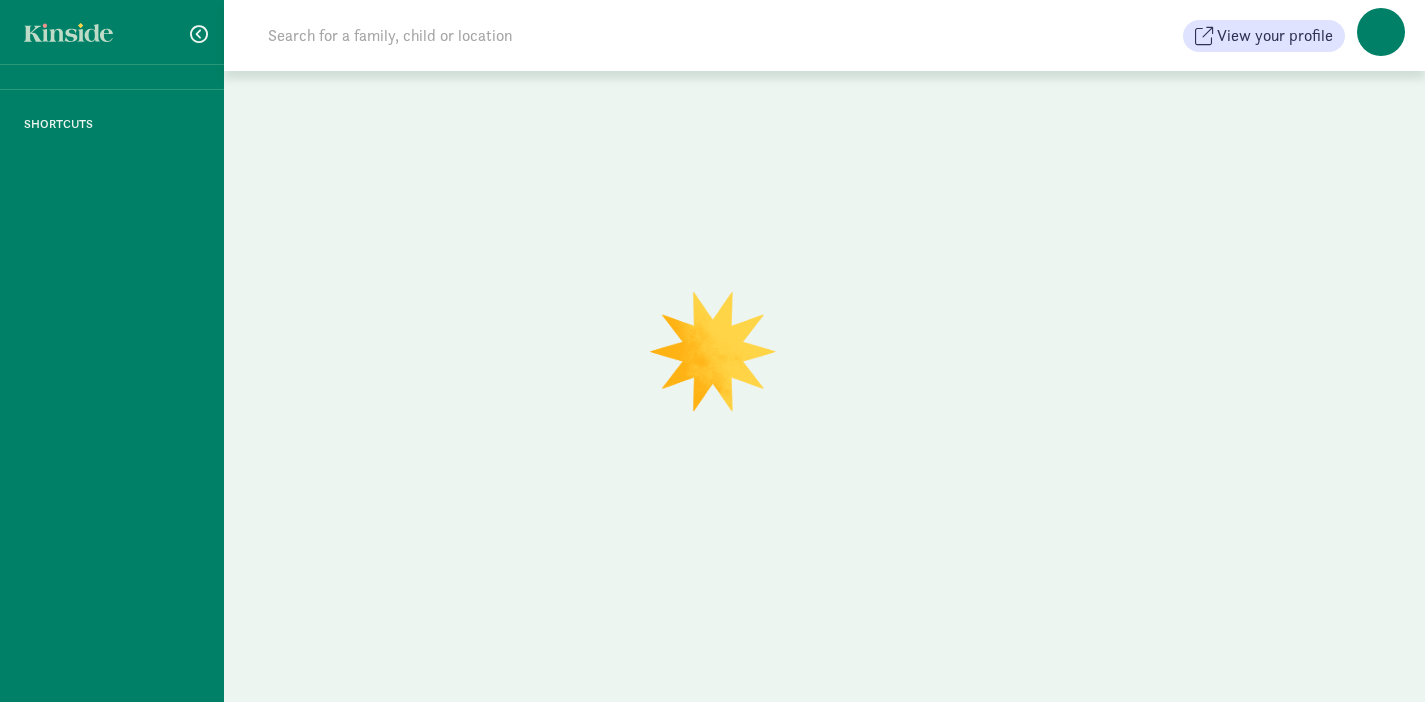 scroll, scrollTop: 0, scrollLeft: 0, axis: both 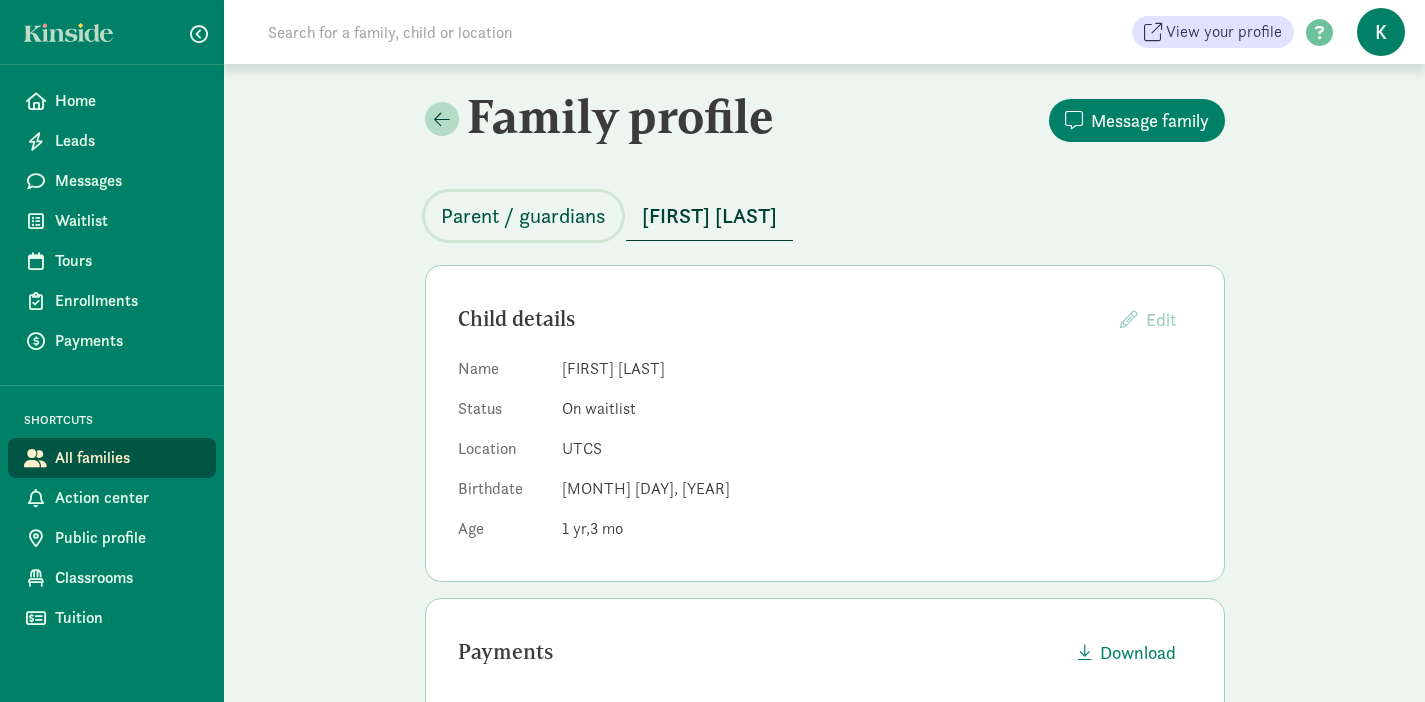 click on "Parent / guardians" at bounding box center [523, 216] 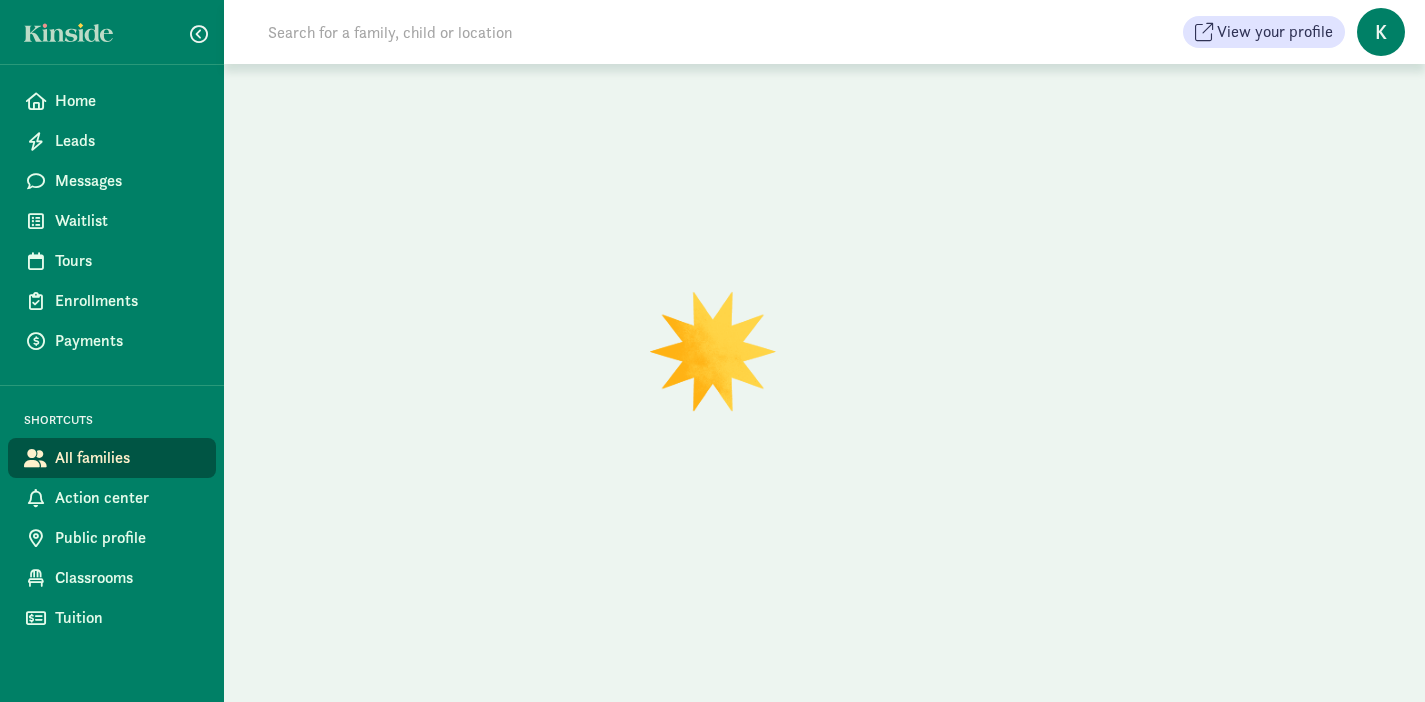 scroll, scrollTop: 0, scrollLeft: 0, axis: both 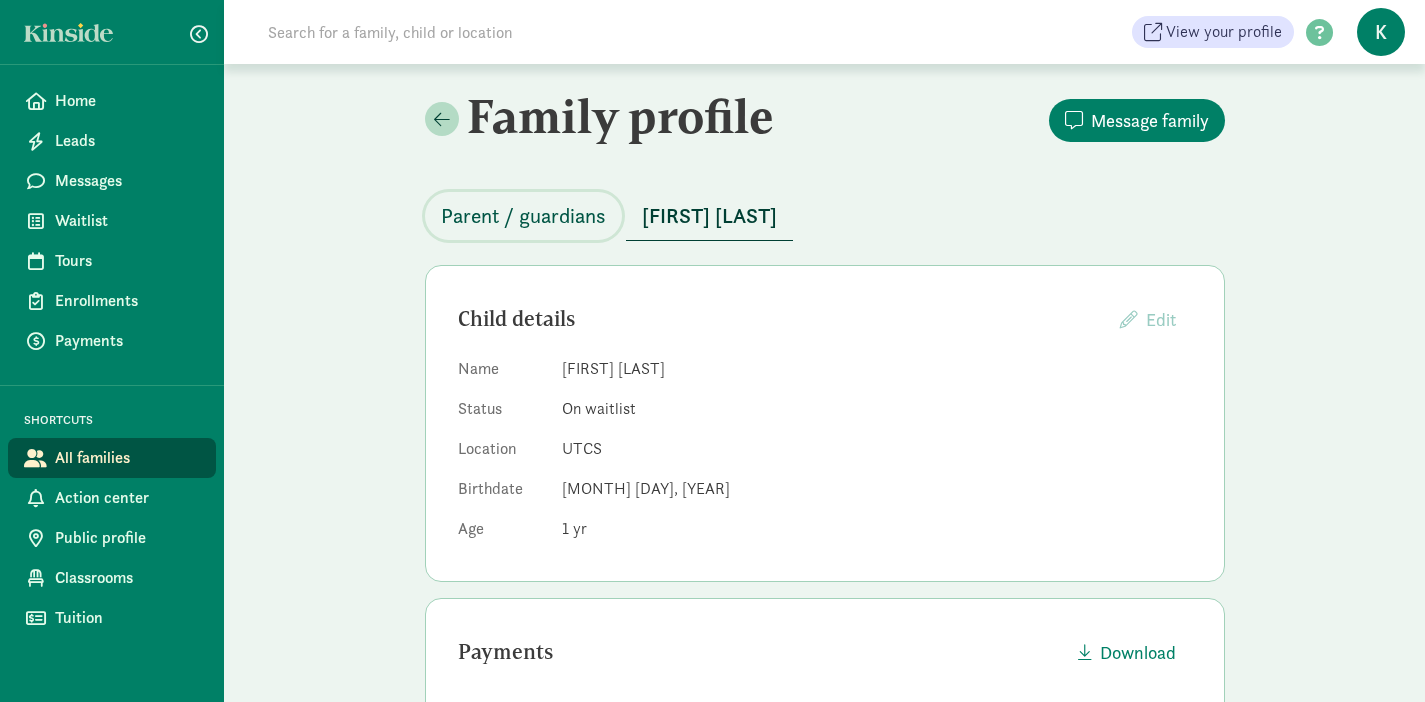 click on "Parent / guardians" at bounding box center [523, 216] 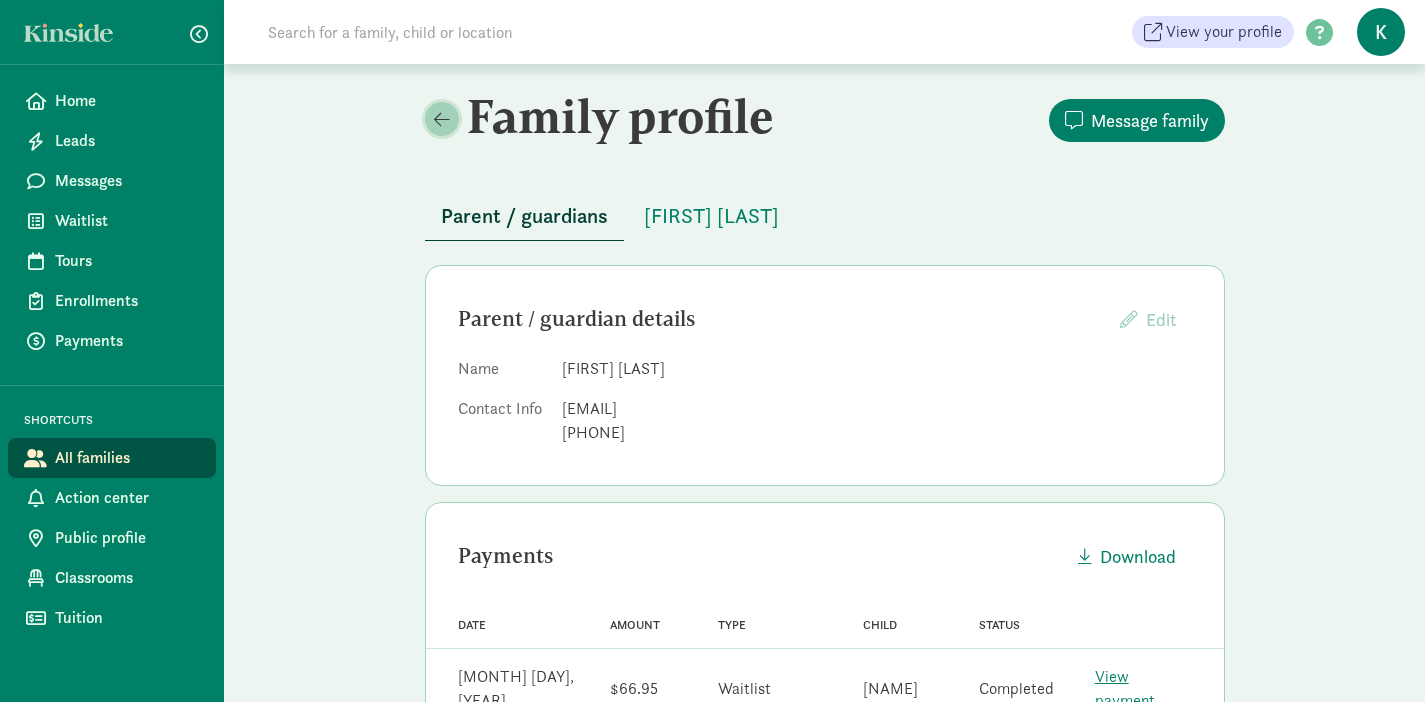 click at bounding box center [442, 119] 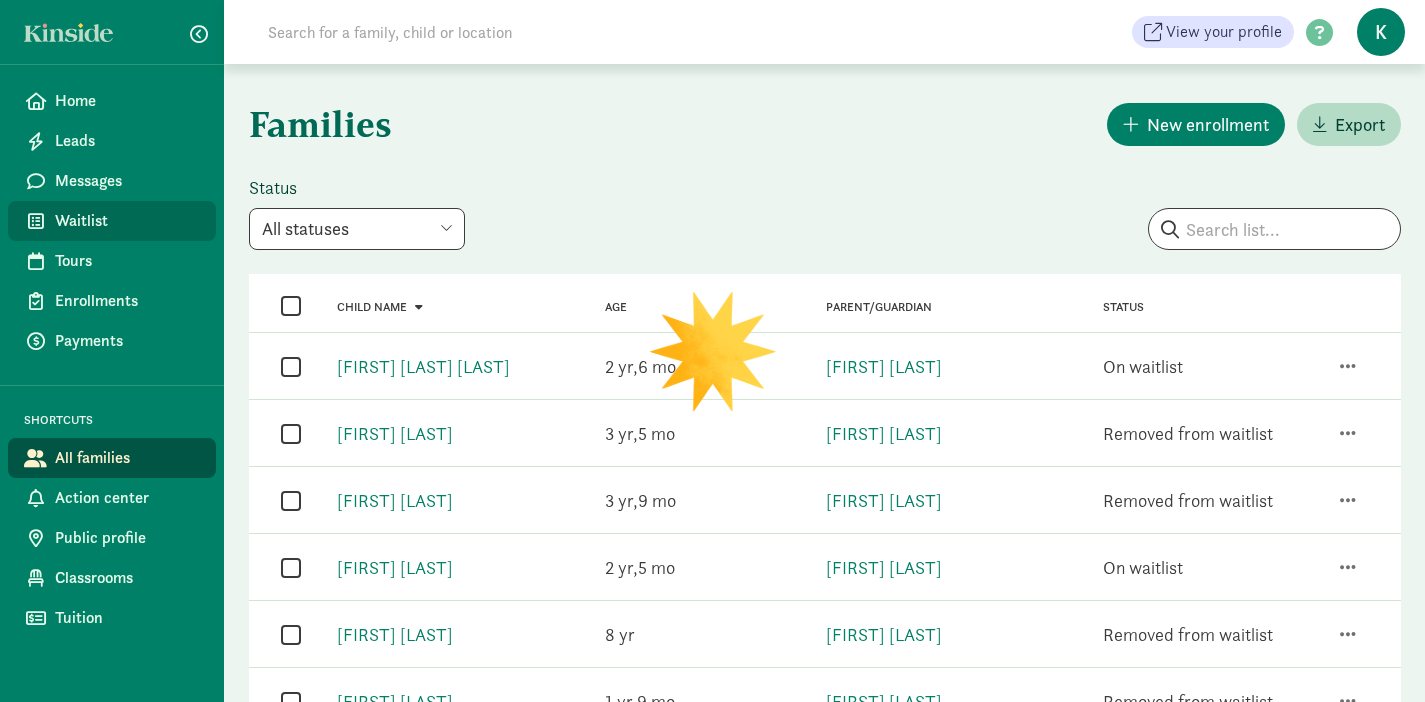 click on "Waitlist" at bounding box center (127, 221) 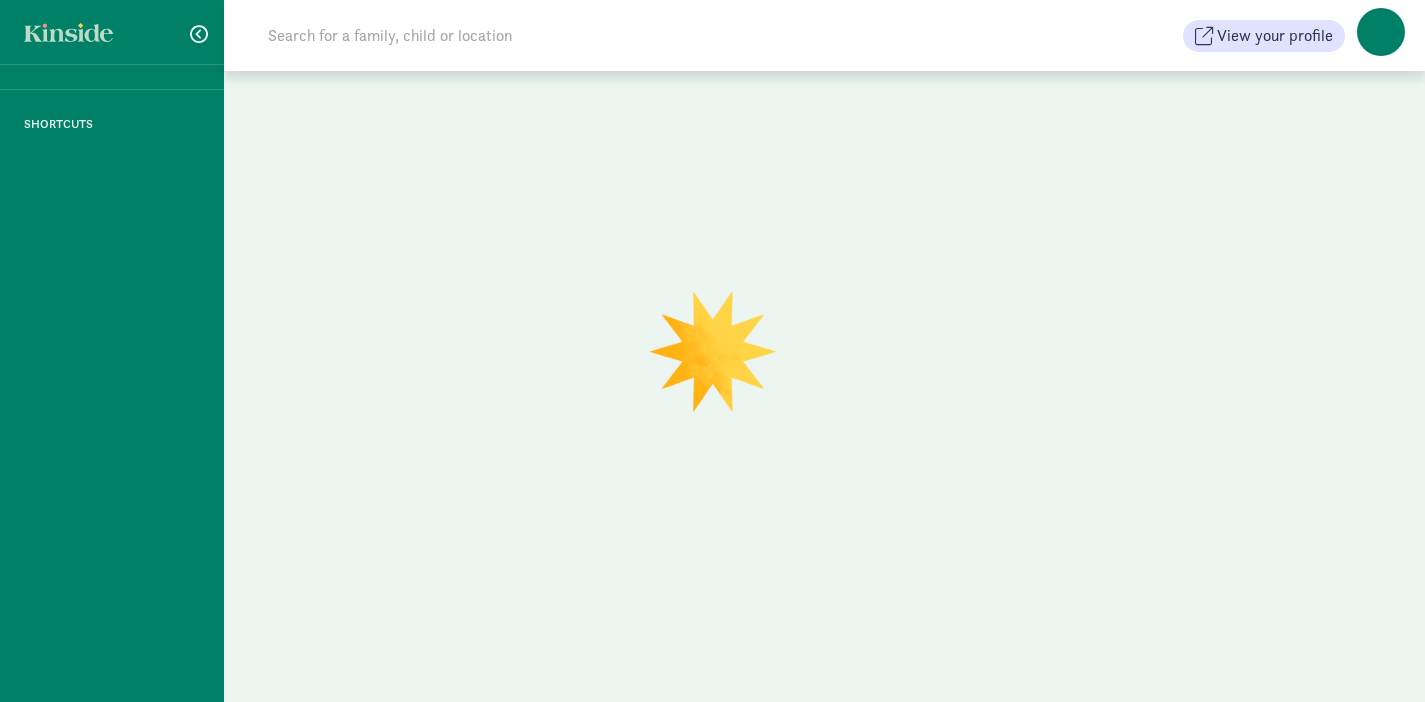 scroll, scrollTop: 0, scrollLeft: 0, axis: both 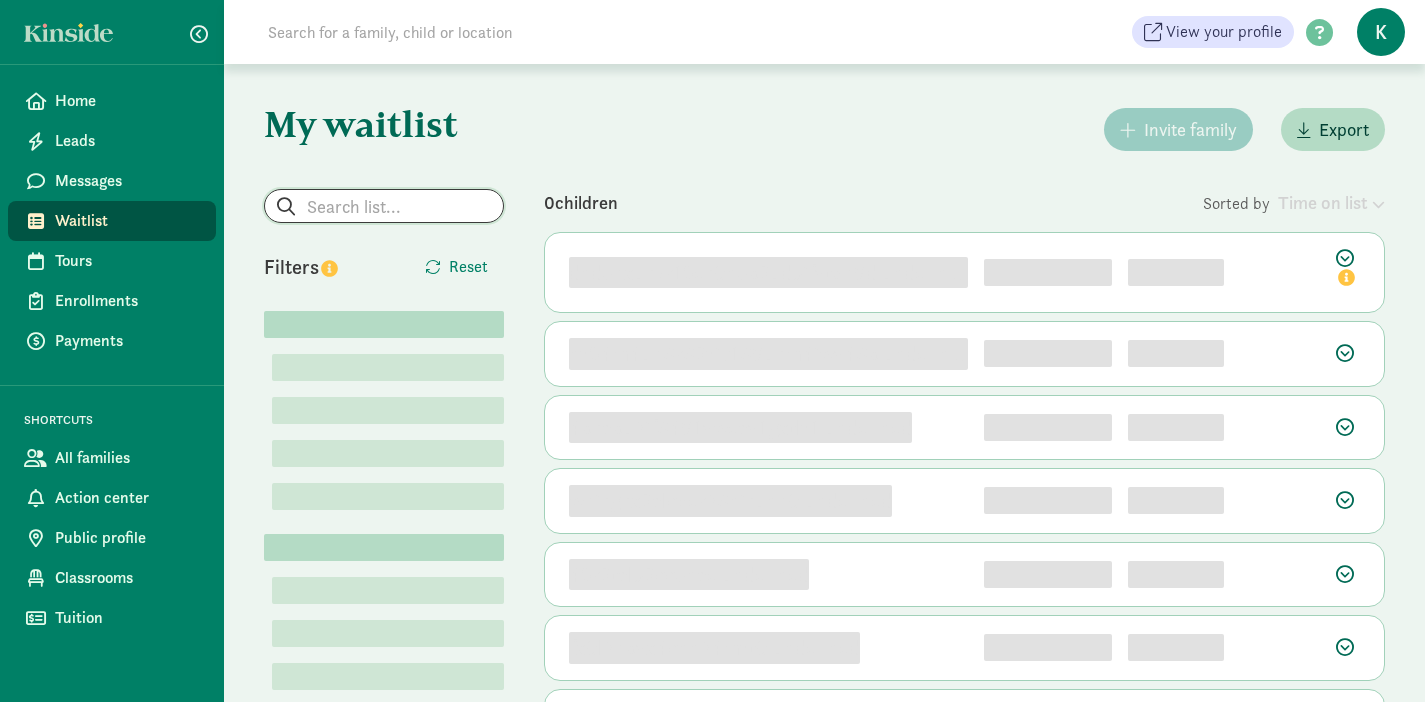 click 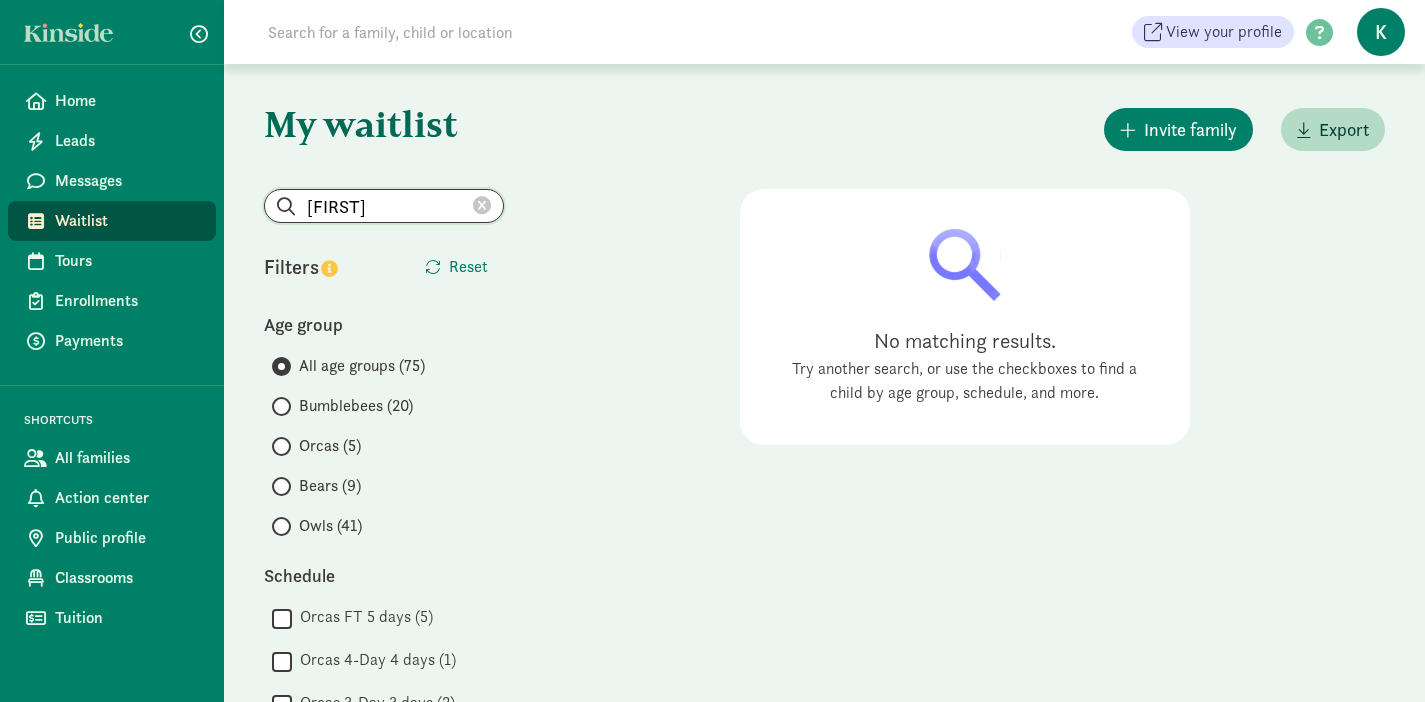 type on "k" 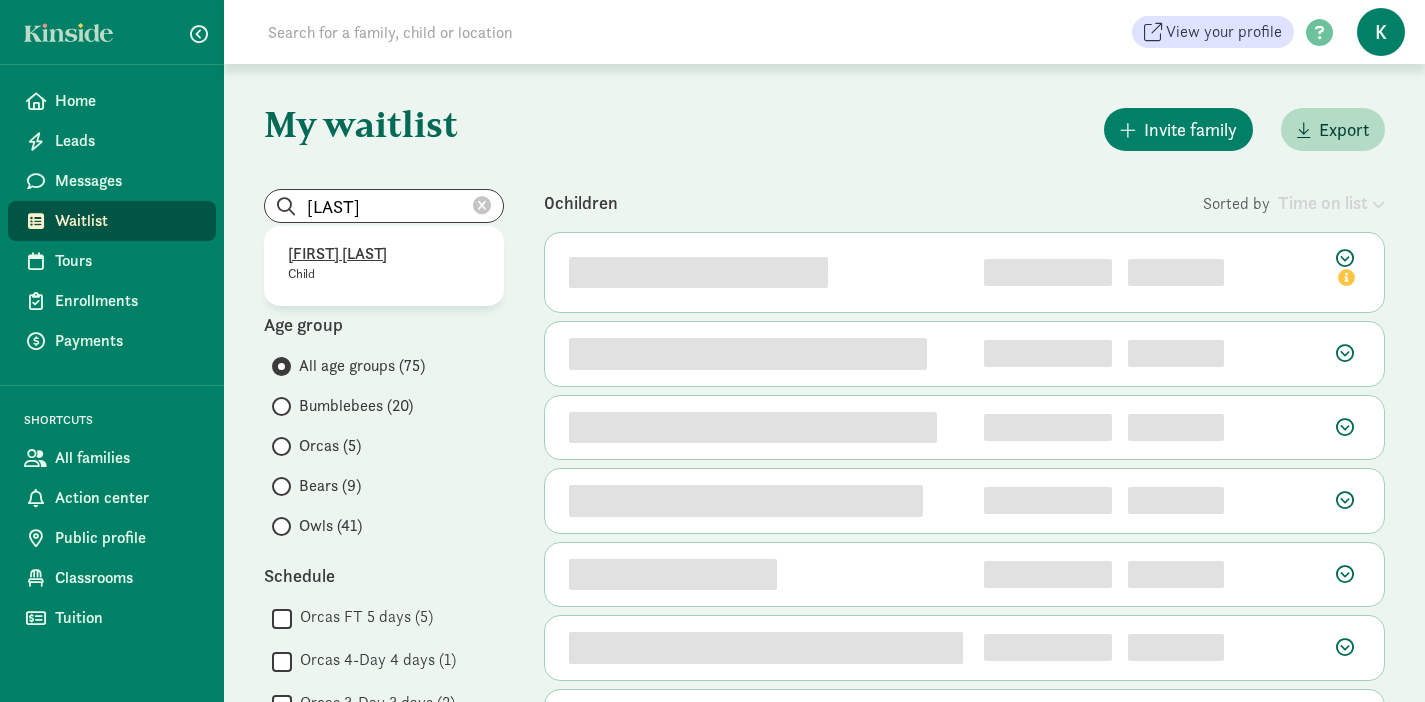 click on "Rafa Patel" at bounding box center (384, 254) 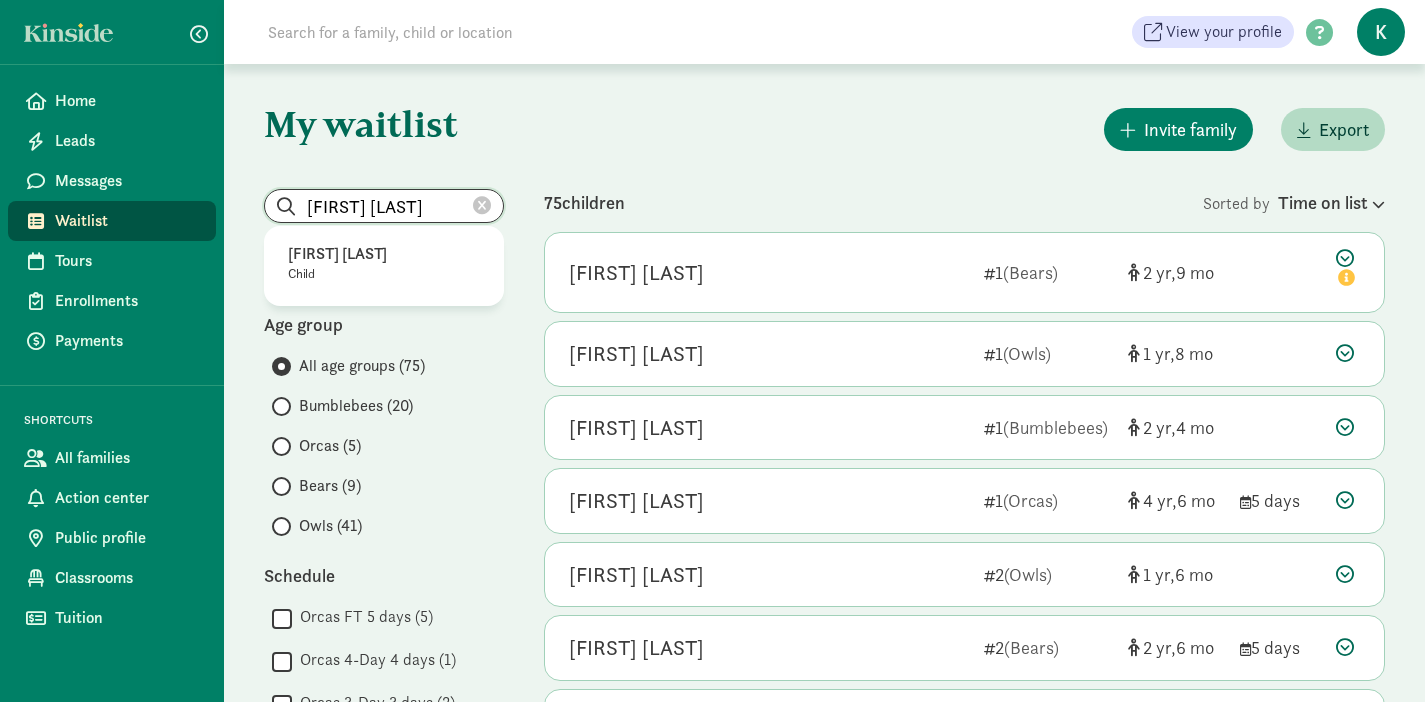 click on "Rafa Patel" 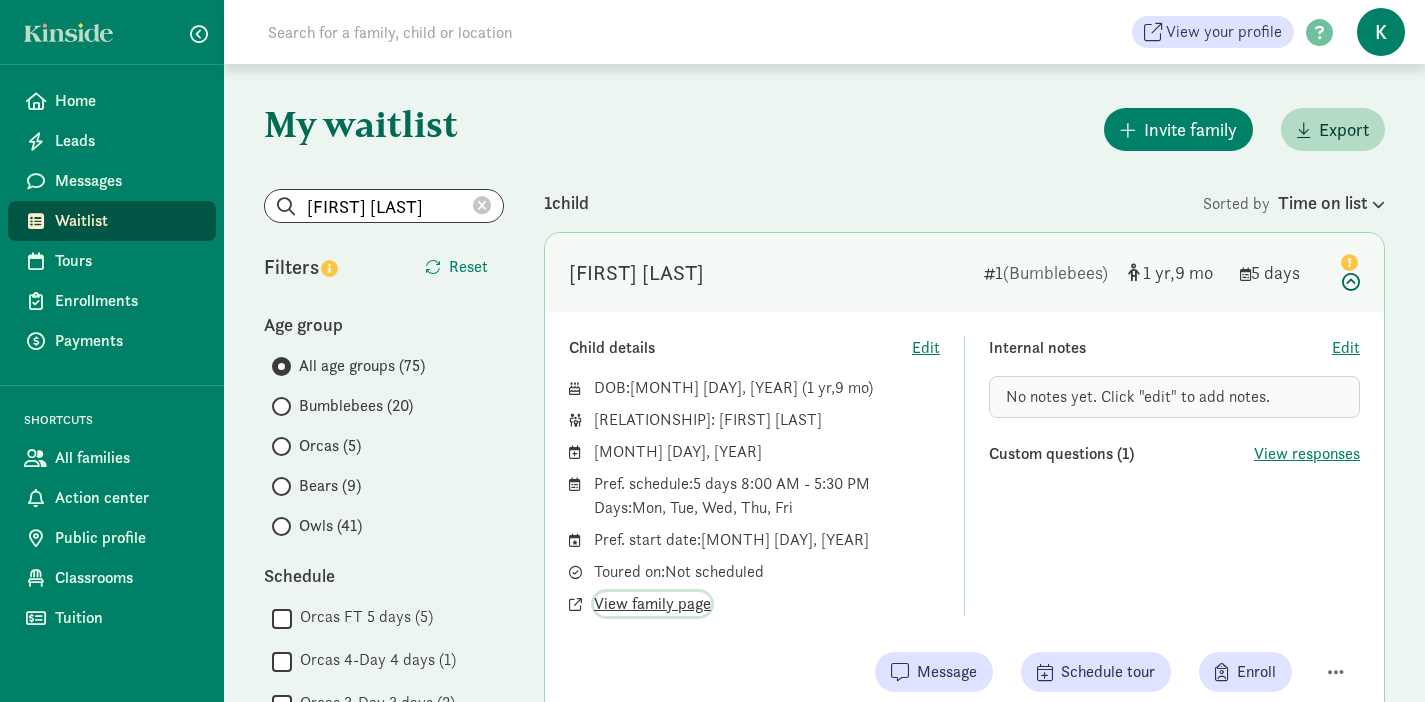 click on "View family page" at bounding box center [652, 604] 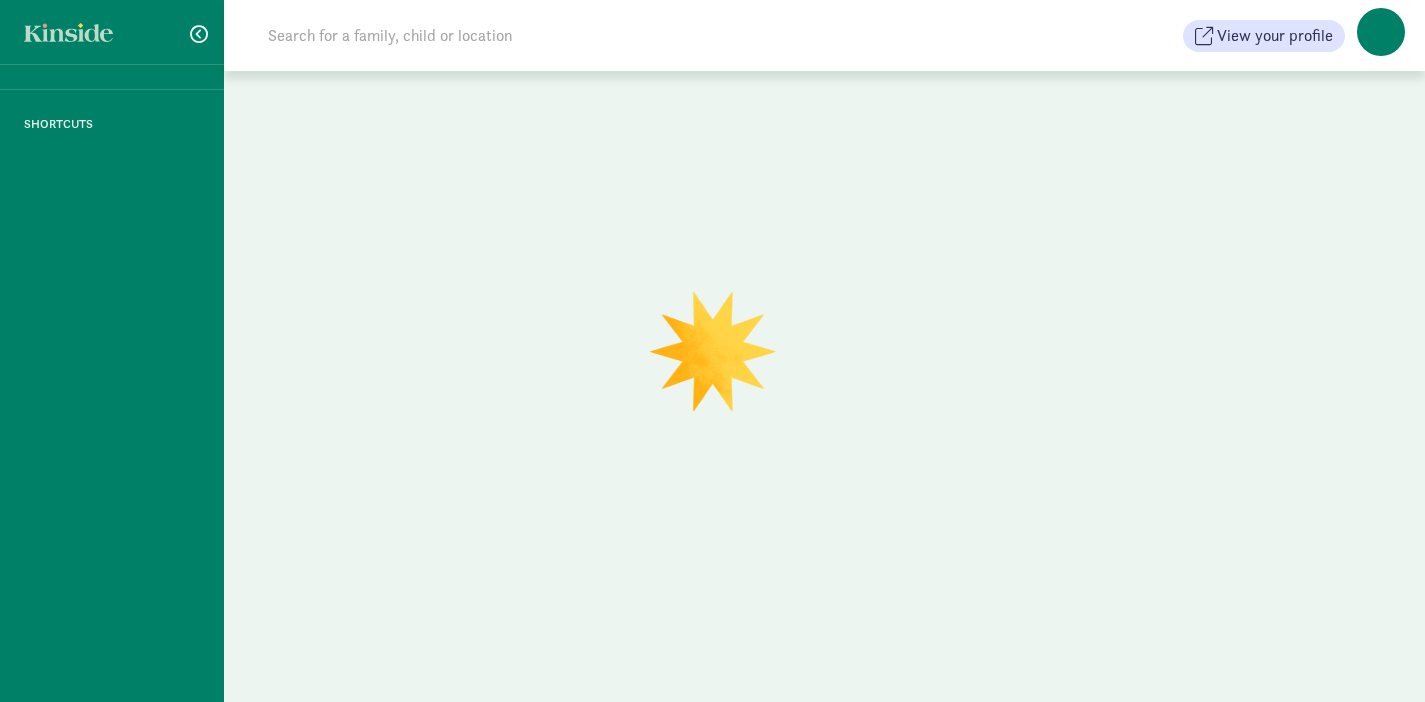 scroll, scrollTop: 0, scrollLeft: 0, axis: both 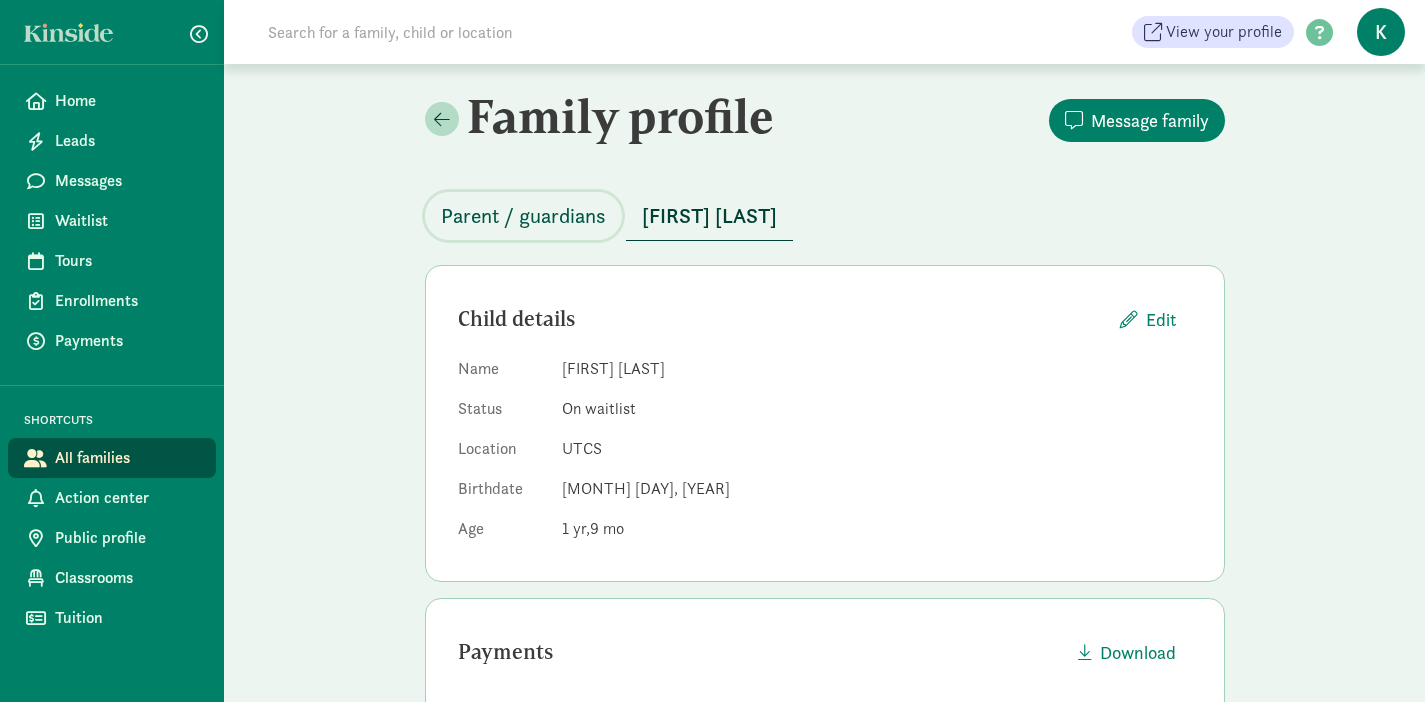 click on "Parent / guardians" at bounding box center [523, 216] 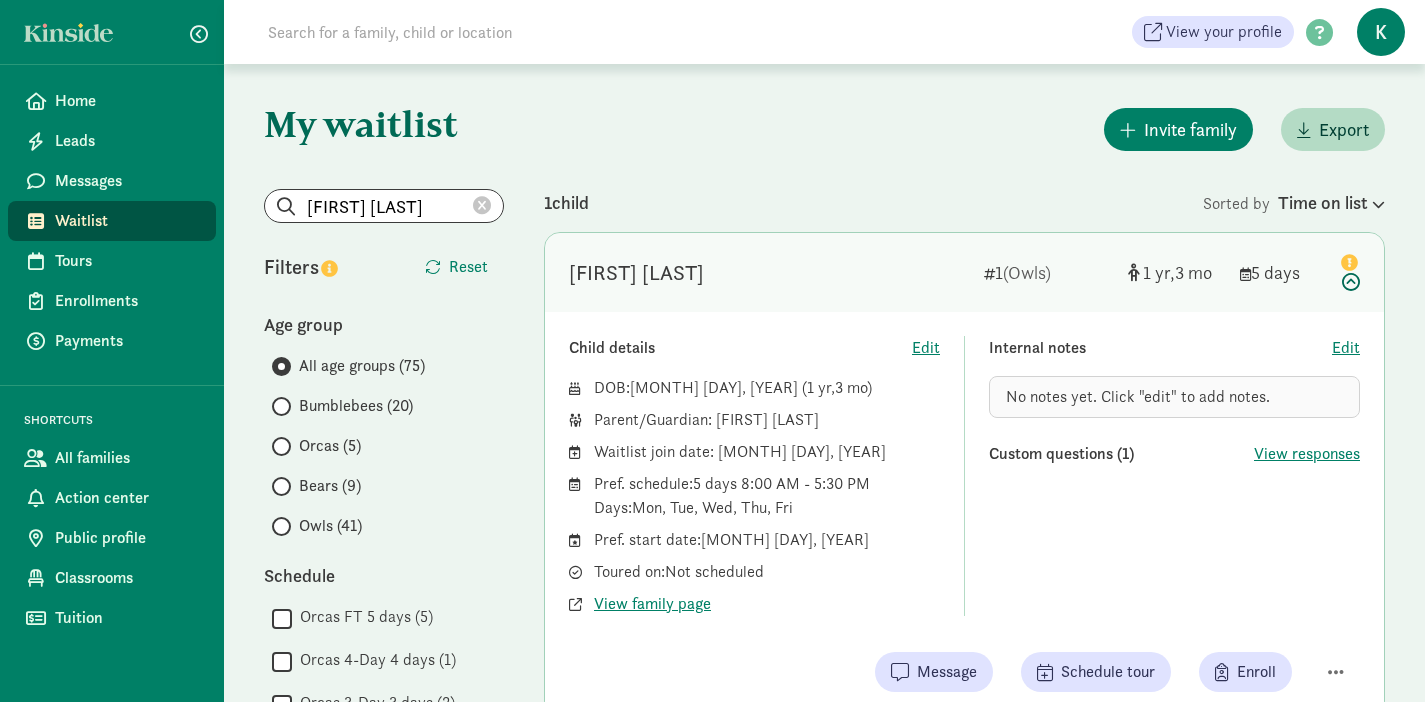 scroll, scrollTop: 0, scrollLeft: 0, axis: both 